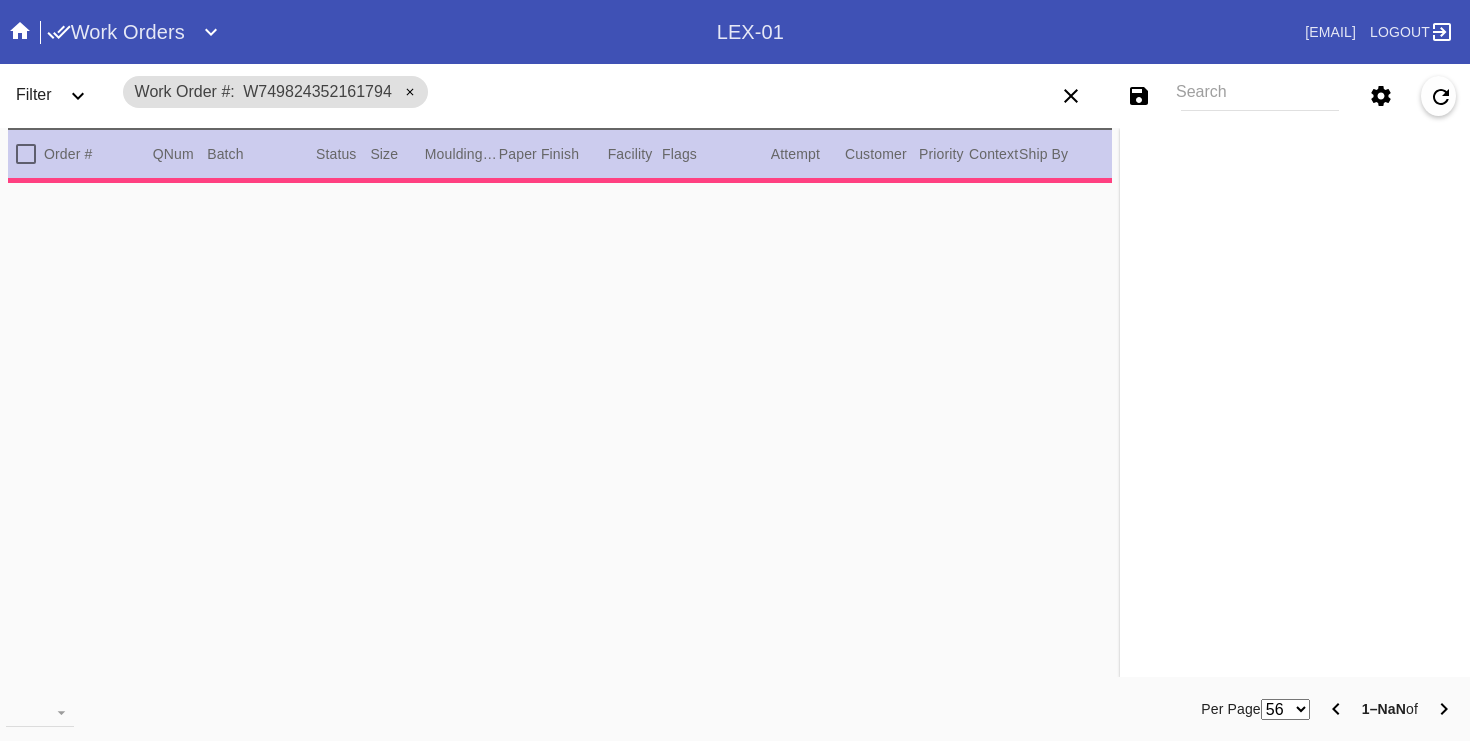 scroll, scrollTop: 0, scrollLeft: 0, axis: both 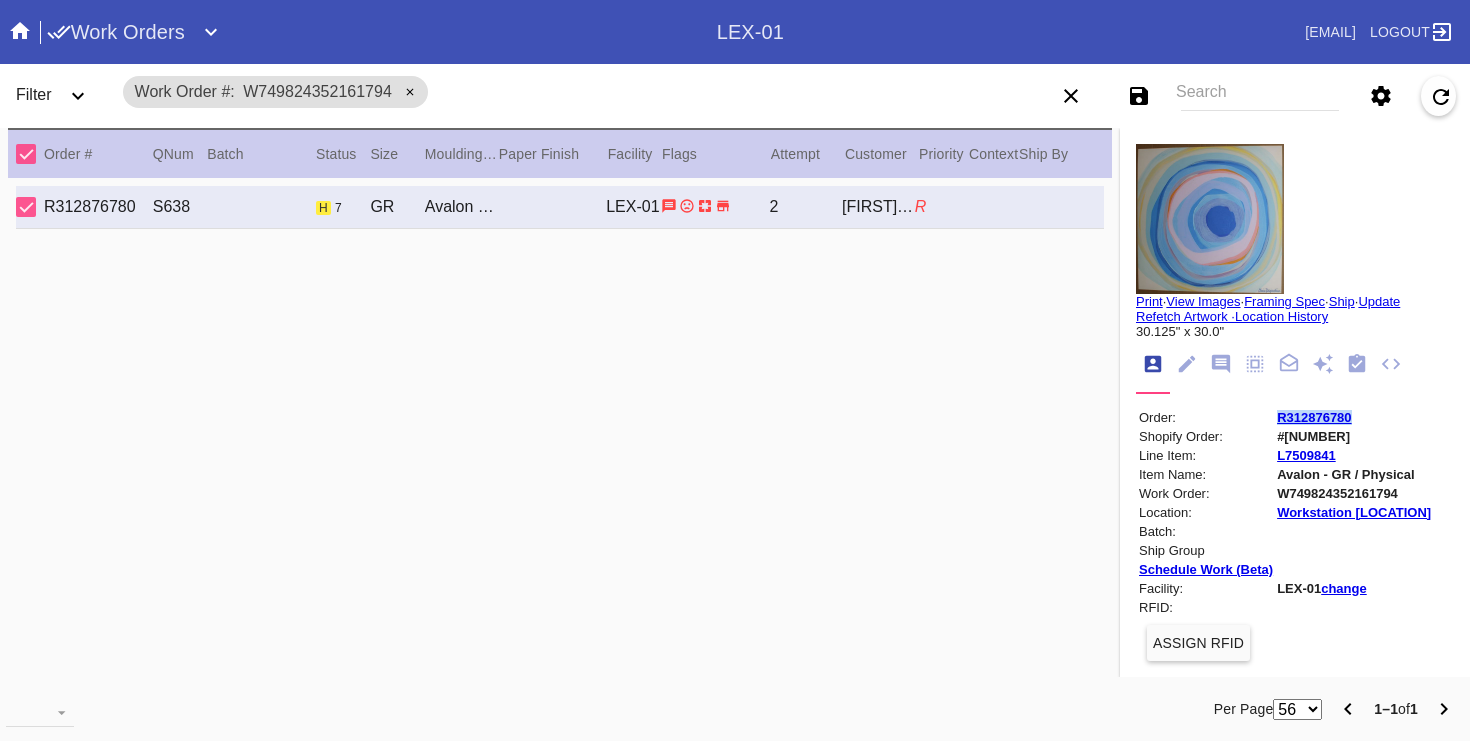 drag, startPoint x: 1365, startPoint y: 416, endPoint x: 1237, endPoint y: 415, distance: 128.0039 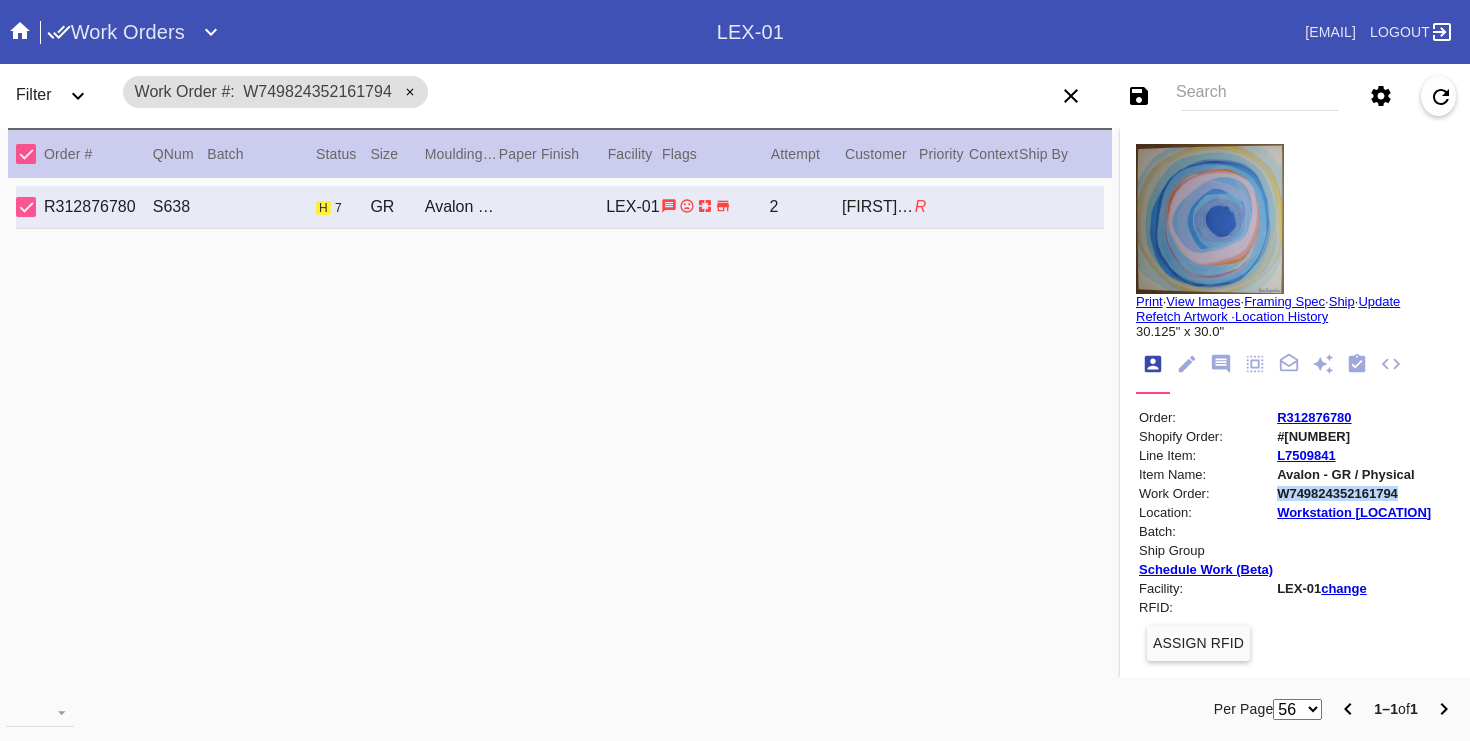 drag, startPoint x: 1402, startPoint y: 498, endPoint x: 1255, endPoint y: 498, distance: 147 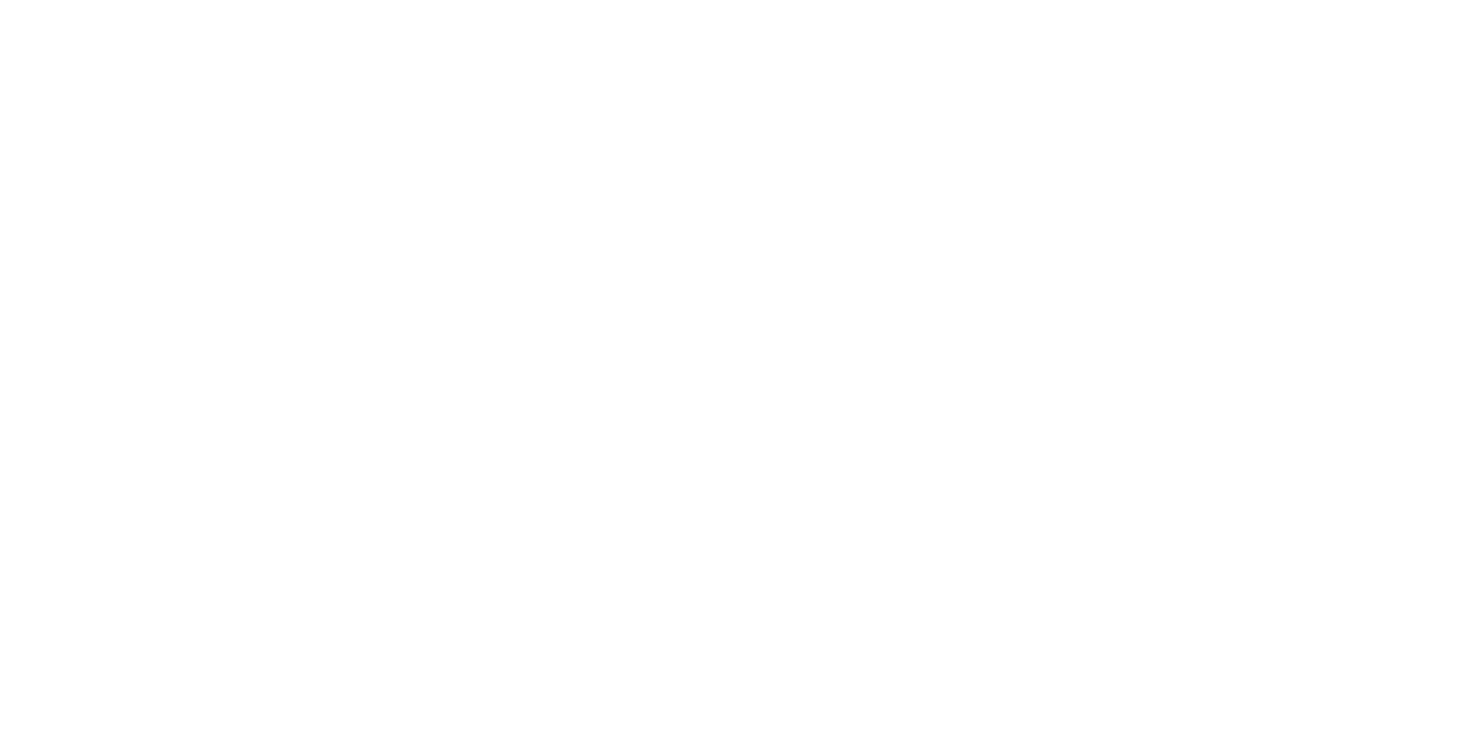 scroll, scrollTop: 0, scrollLeft: 0, axis: both 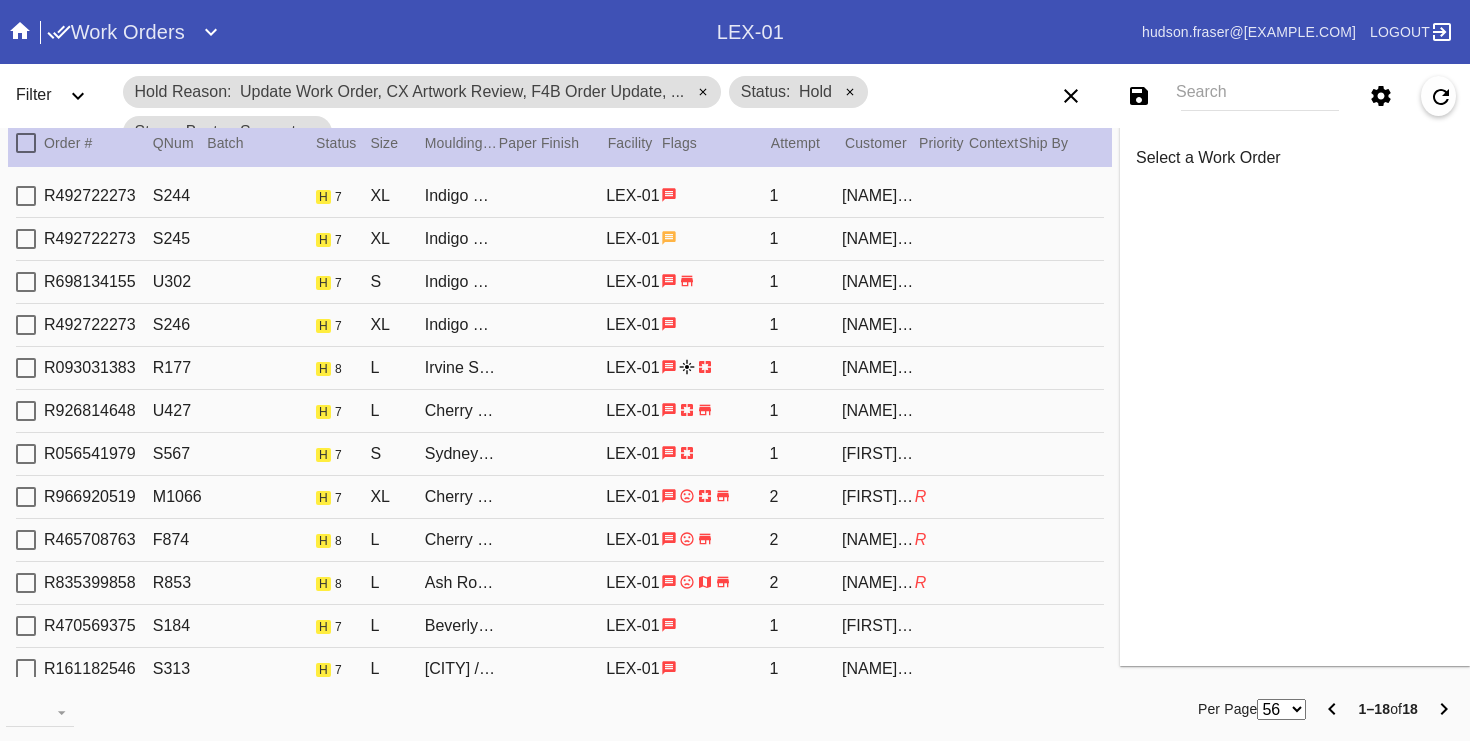click on "R698134155 U302 h 7 S Indigo Walnut Gallery / Cream - Linen LEX-01 1 [NAME] Boyle" at bounding box center (560, 282) 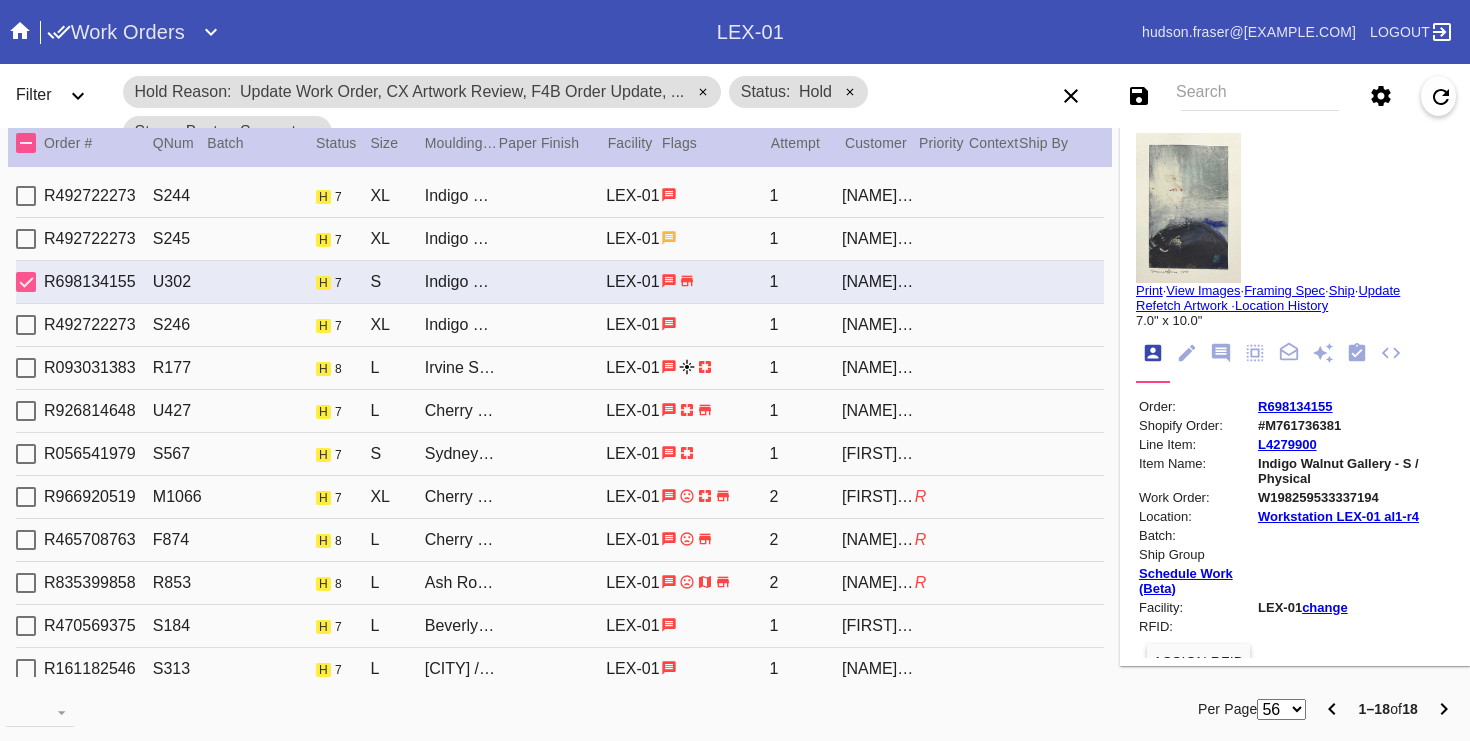 click on "R093031383 R177 h 8 L Irvine Slim / White LEX-01 1 [NAME] Hartman" at bounding box center [560, 368] 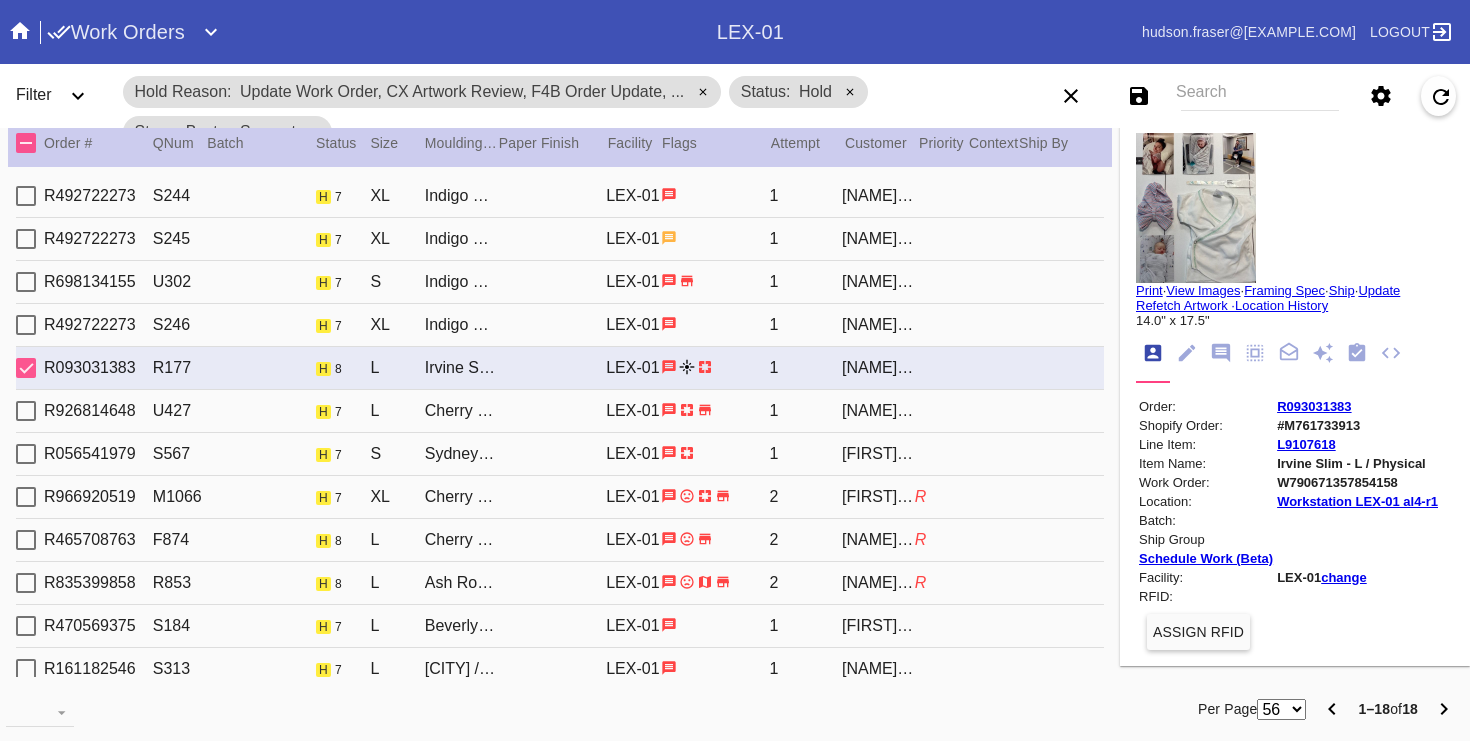 type on "[FIRST] [LAST]" 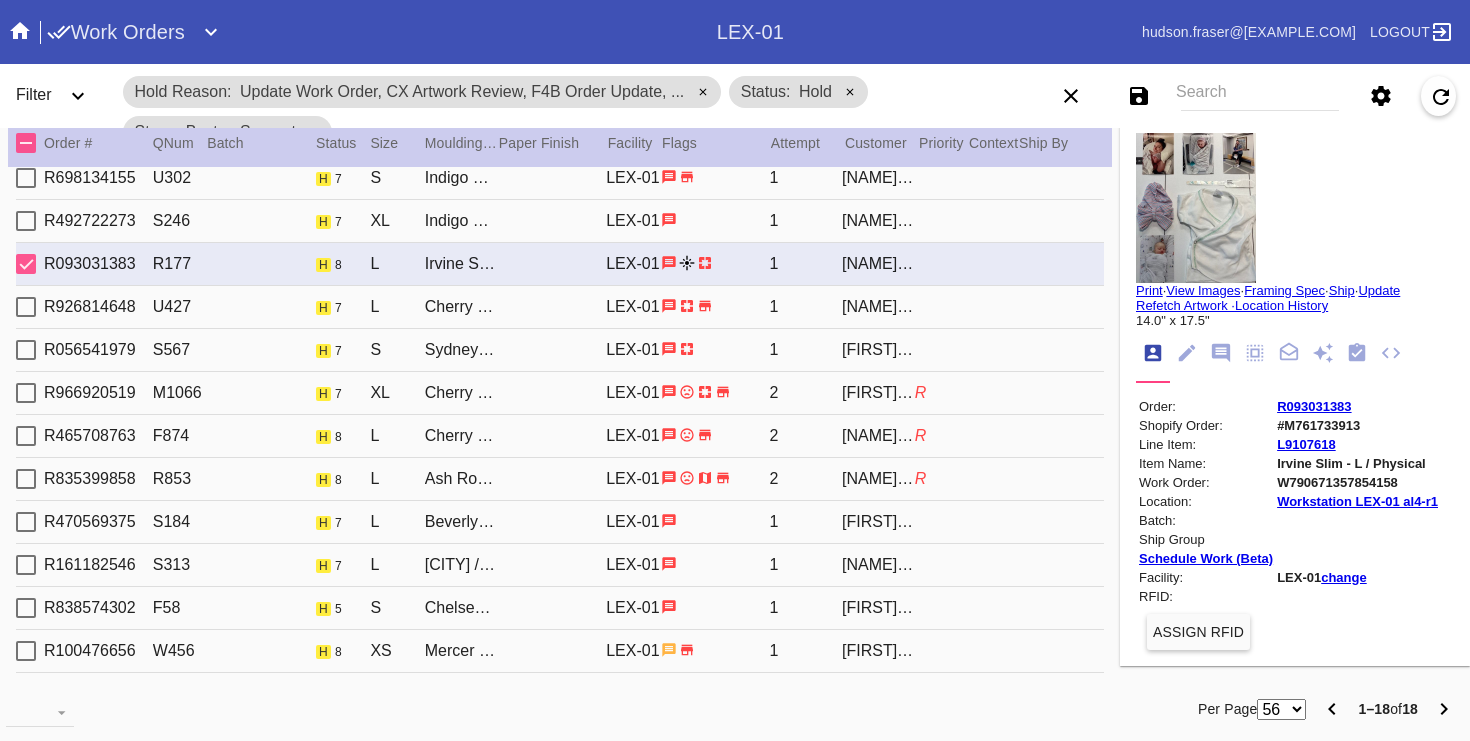 scroll, scrollTop: 106, scrollLeft: 0, axis: vertical 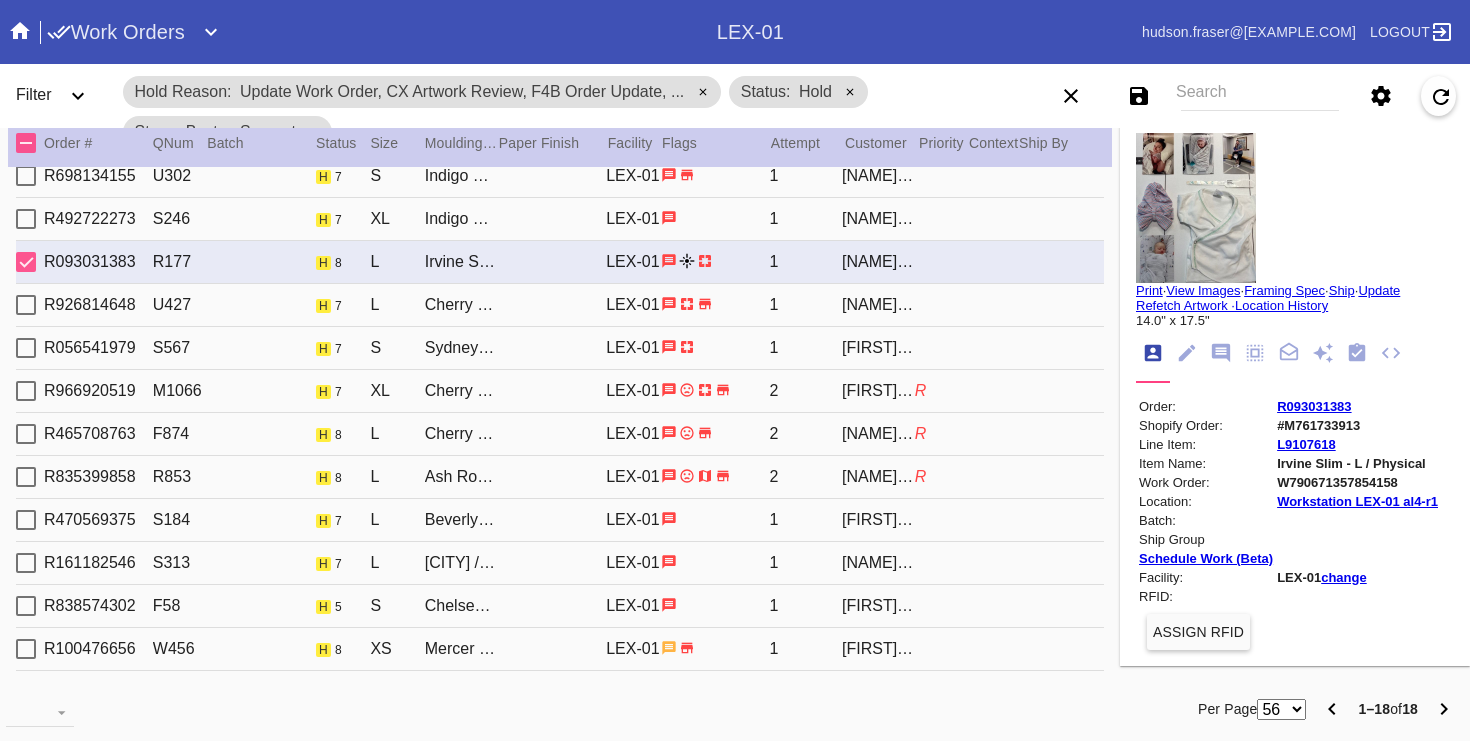 click on "1" at bounding box center [805, 305] 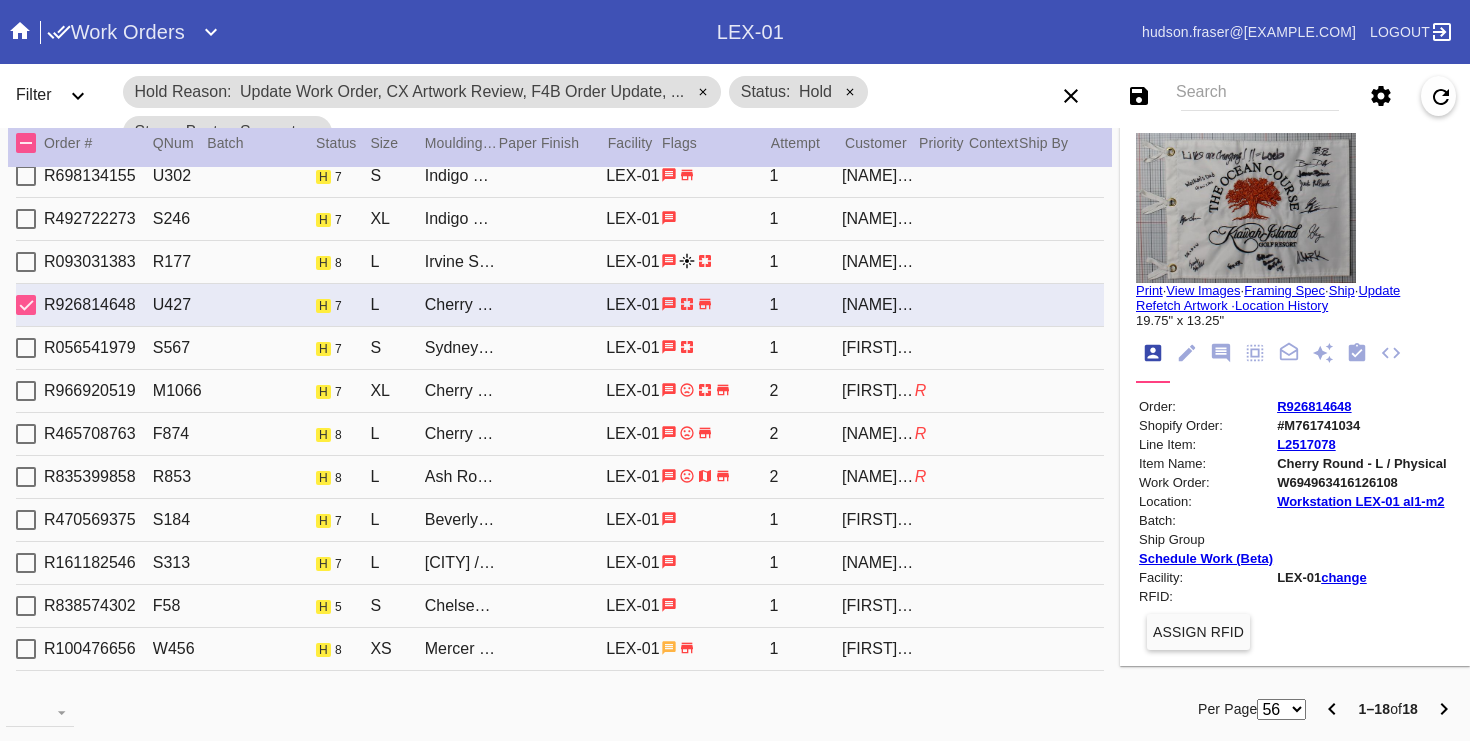 click on "1" at bounding box center (805, 348) 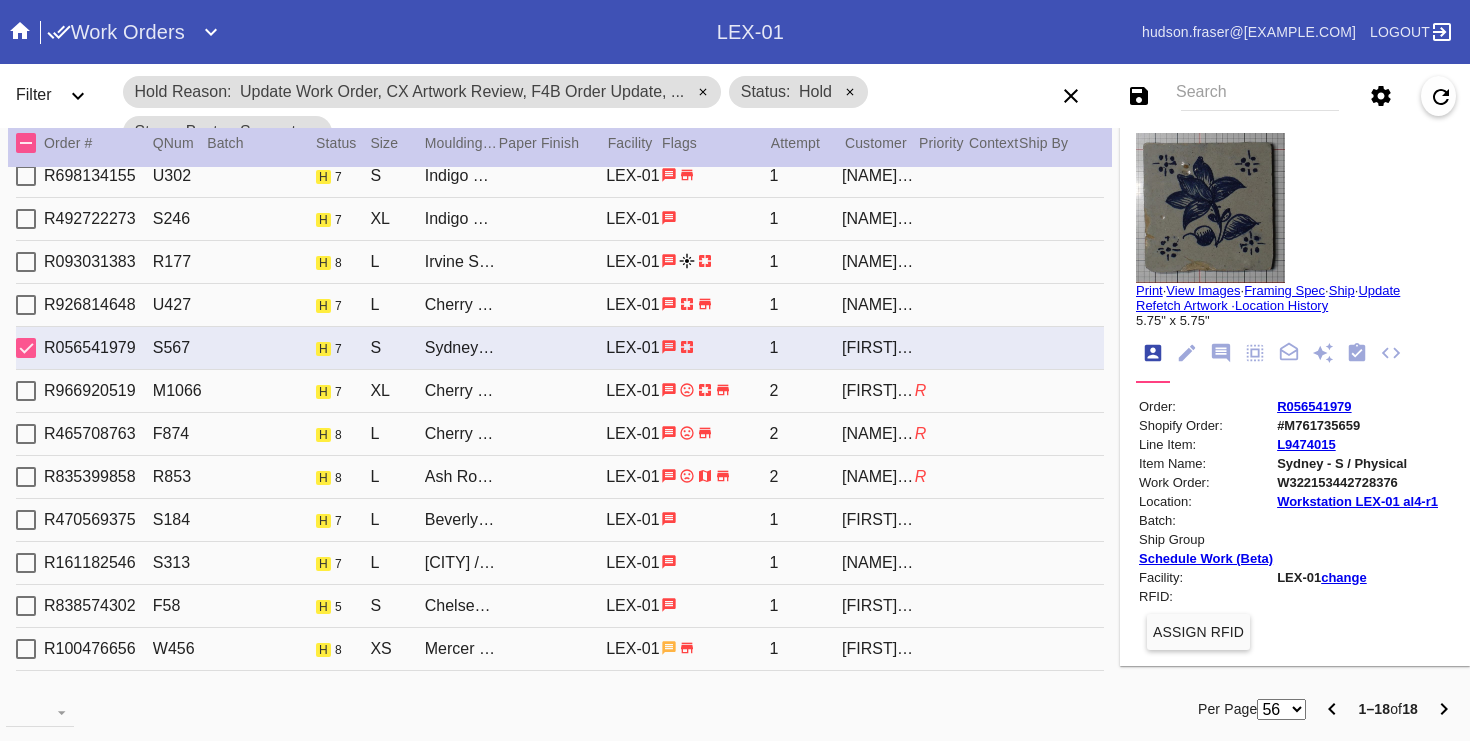 click on "2" at bounding box center (805, 391) 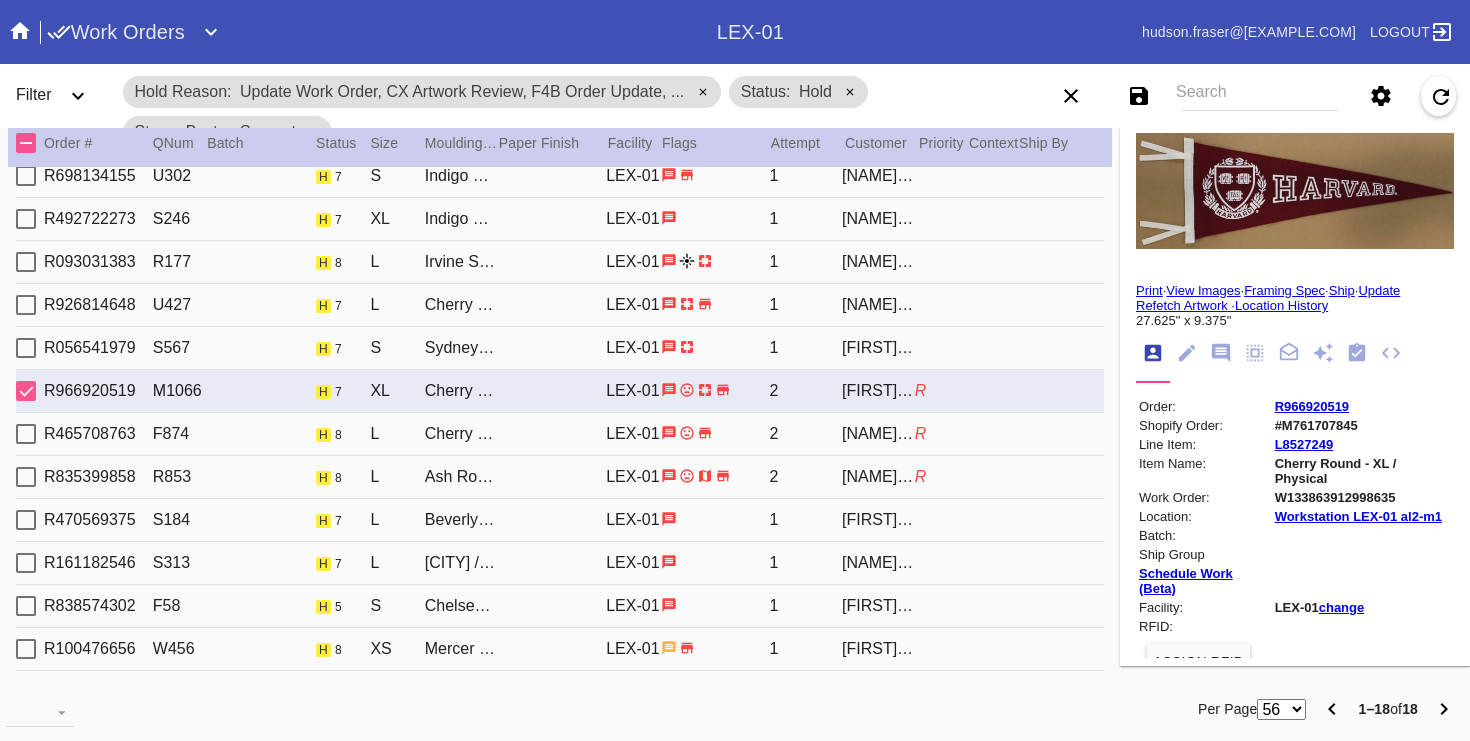 click on "[NAME] Hart" at bounding box center (878, 434) 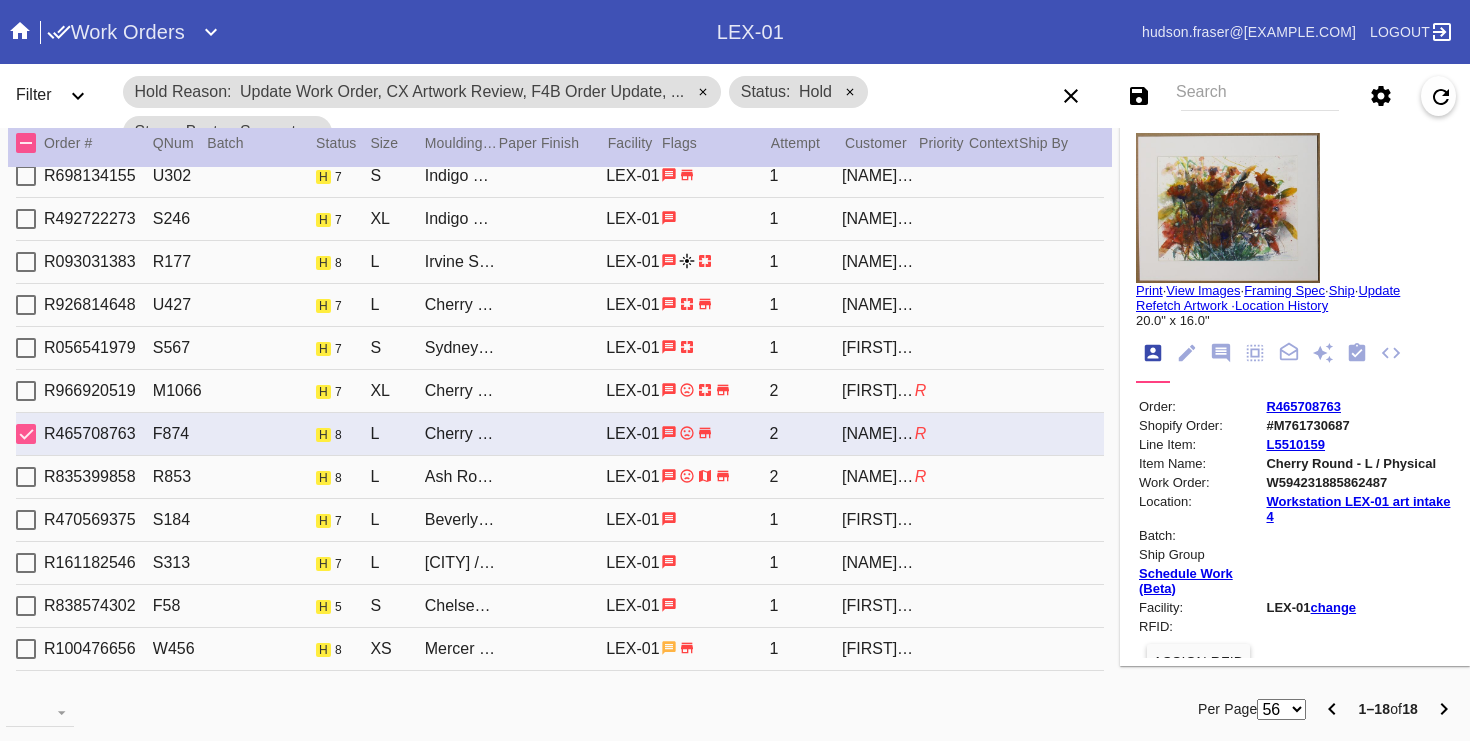 click on "[NAME] Frangos" at bounding box center [878, 477] 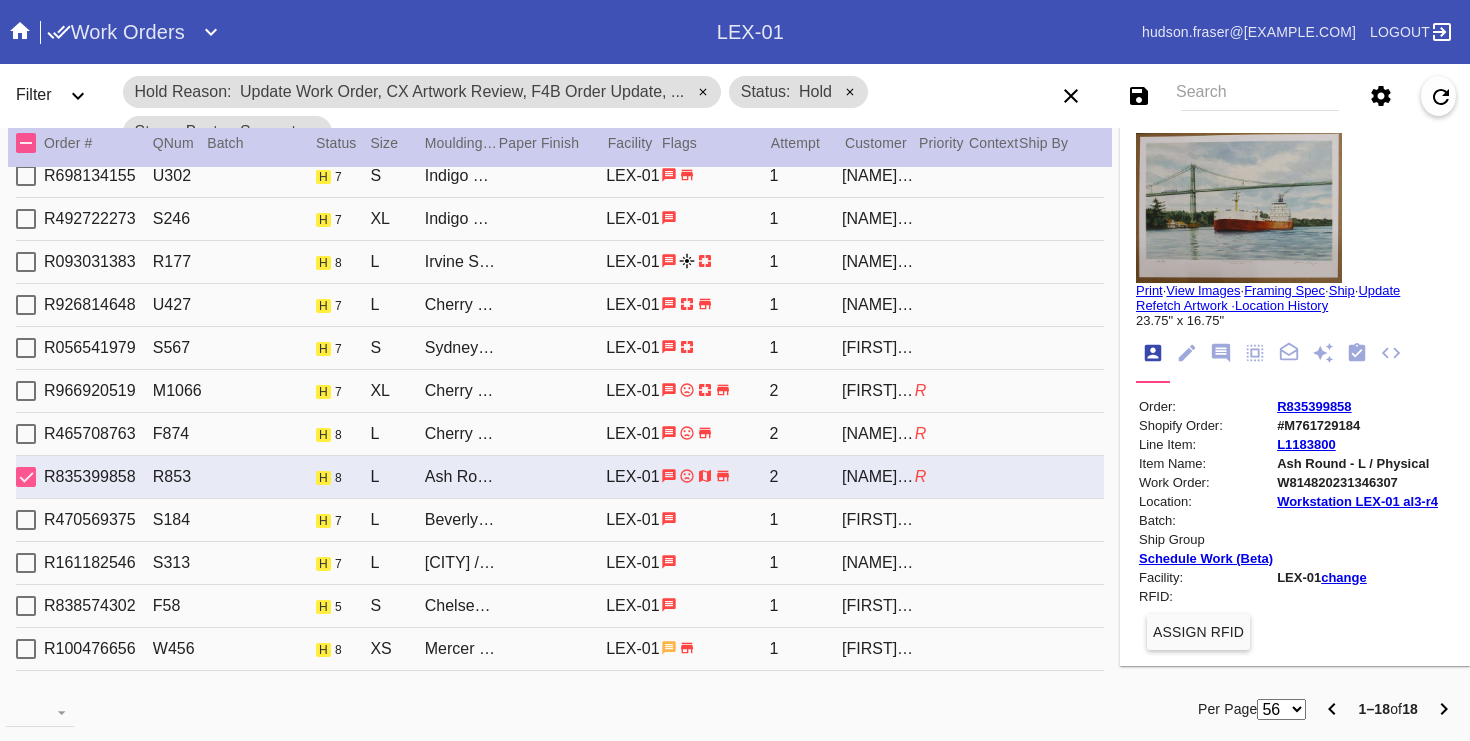 type on "Passing the Thousand Islands Bridge
[NAME] [NAME]
139/500" 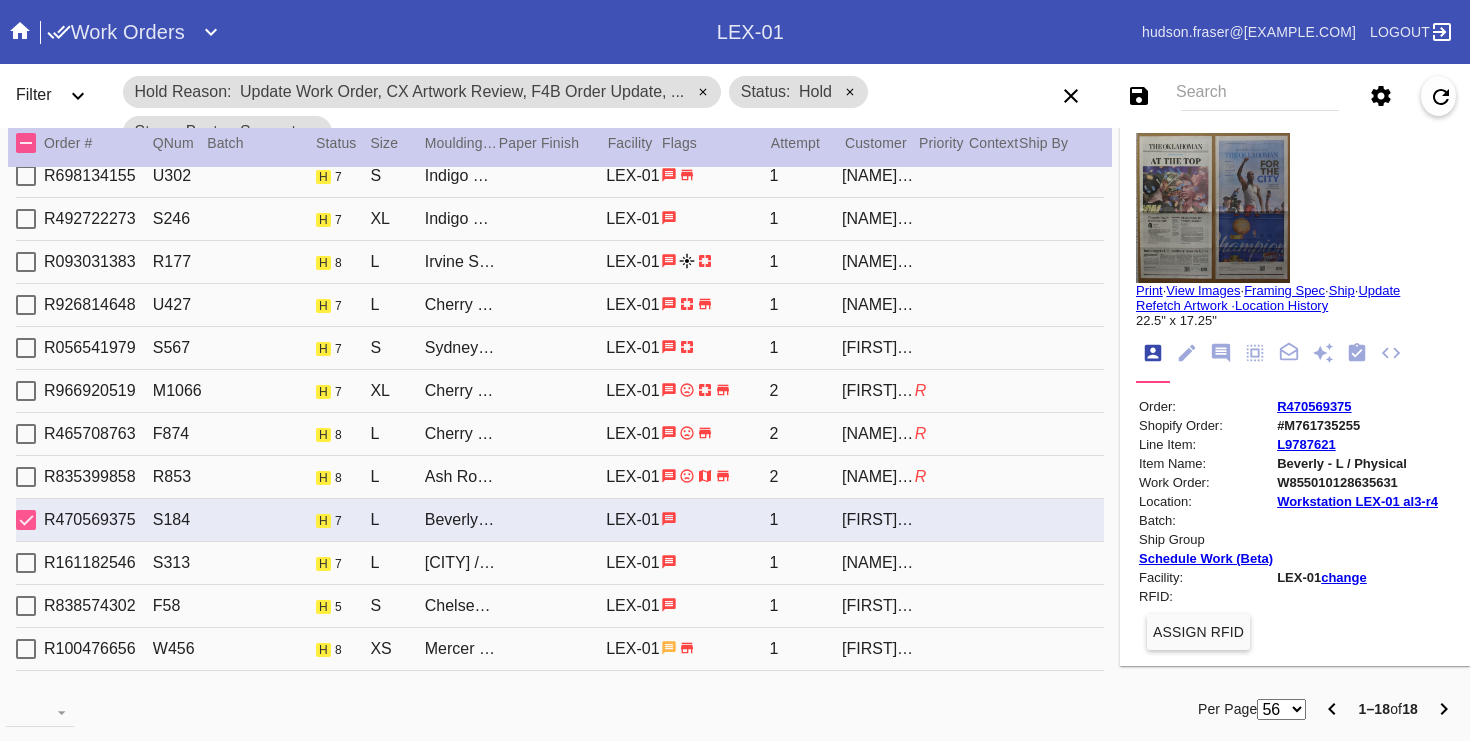 click on "[NAME] [NAME]" at bounding box center (878, 563) 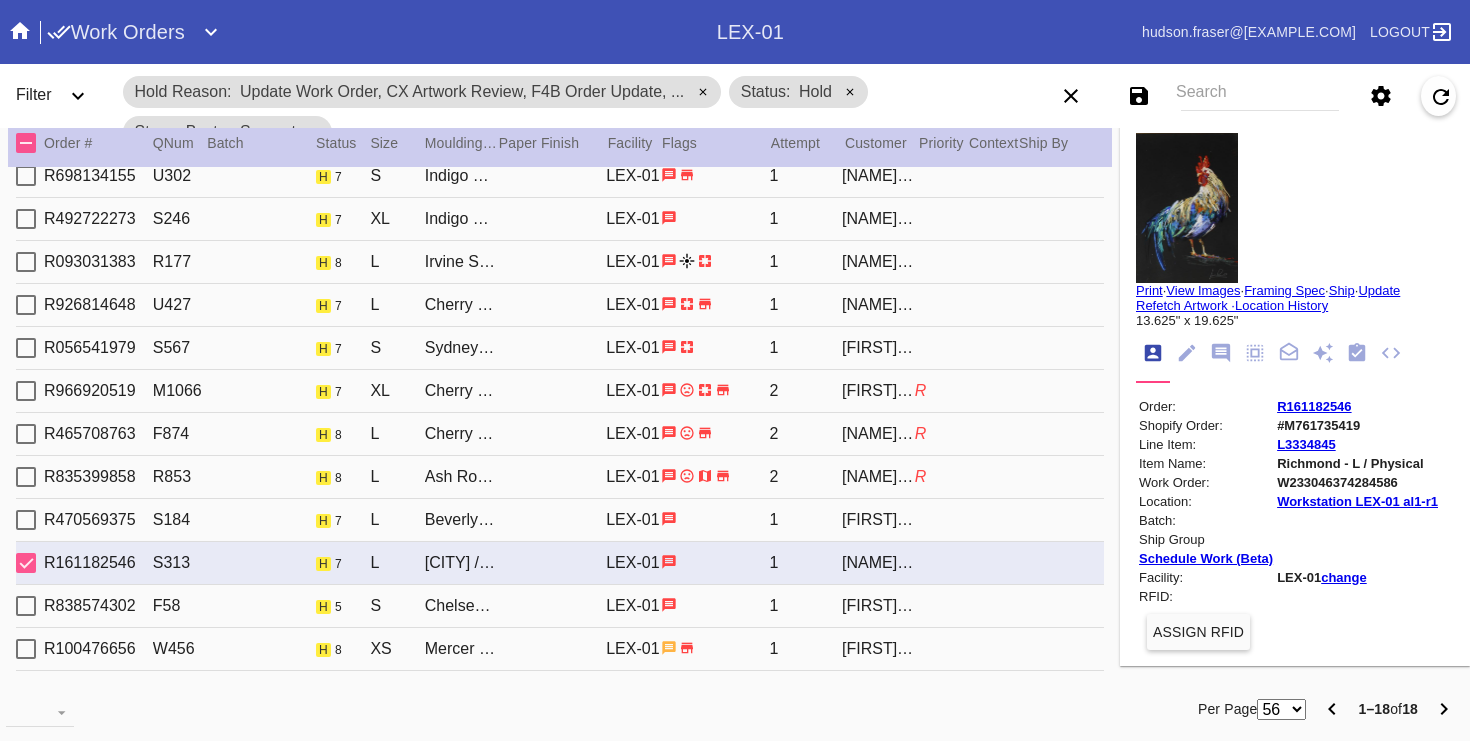 click on "[FIRST] [LAST]" at bounding box center [878, 520] 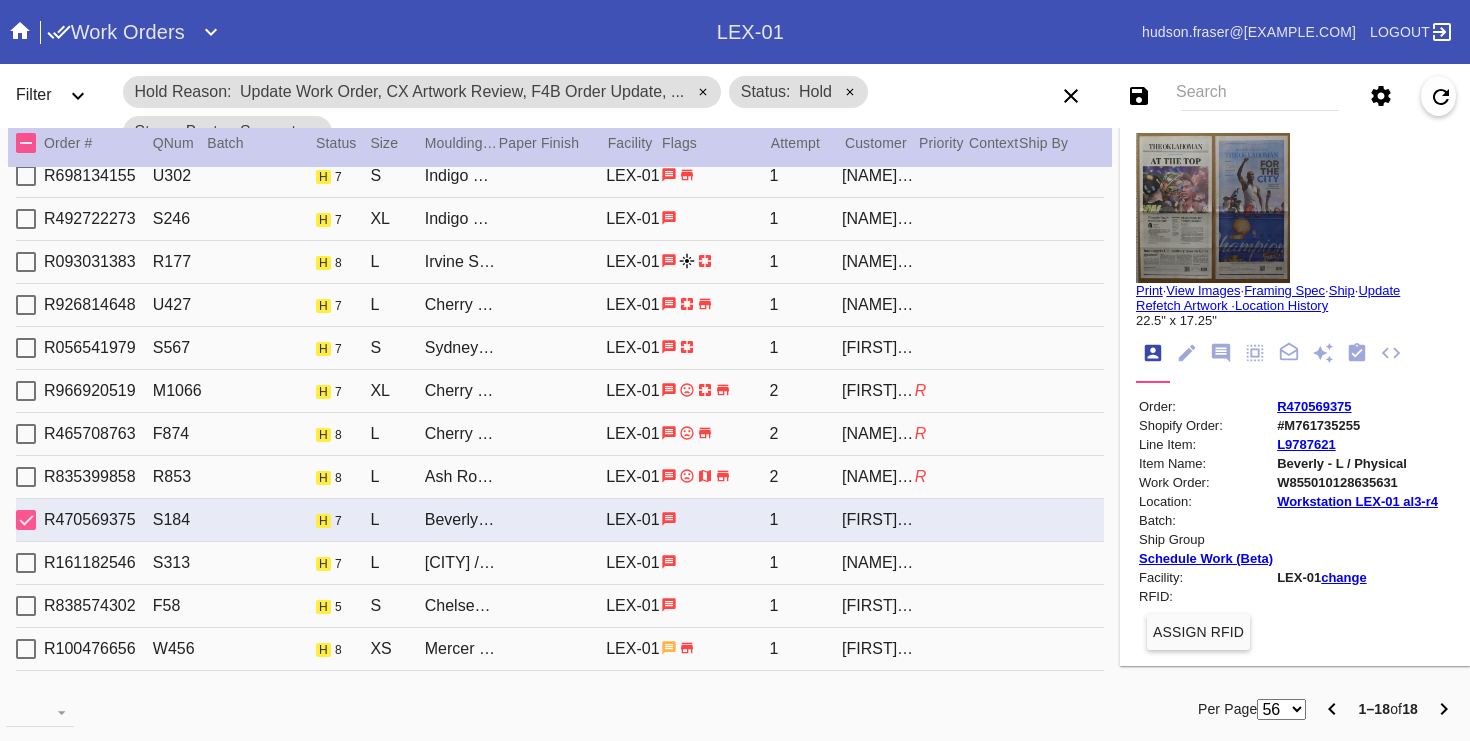 click on "[NAME] [NAME]" at bounding box center (878, 563) 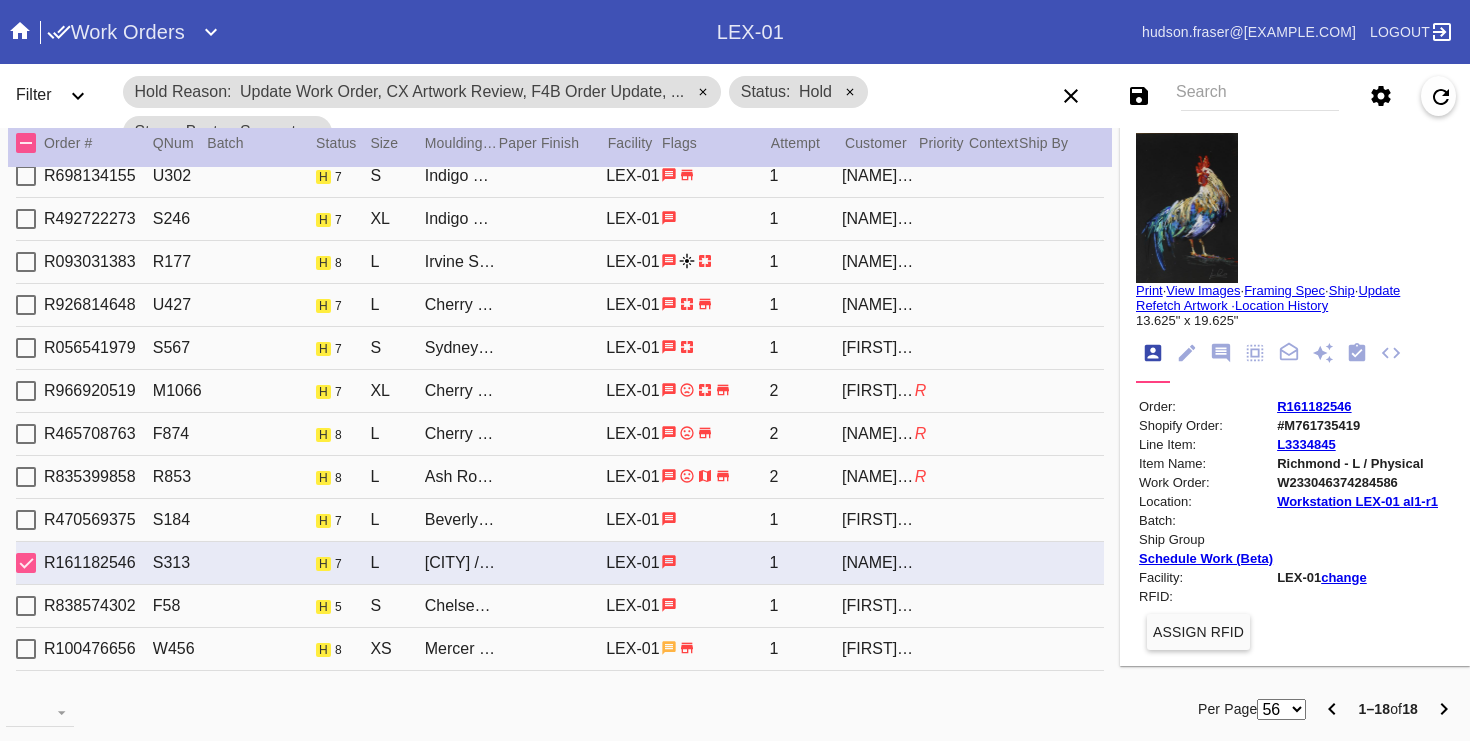 click on "[FIRST] [LAST]" at bounding box center [878, 606] 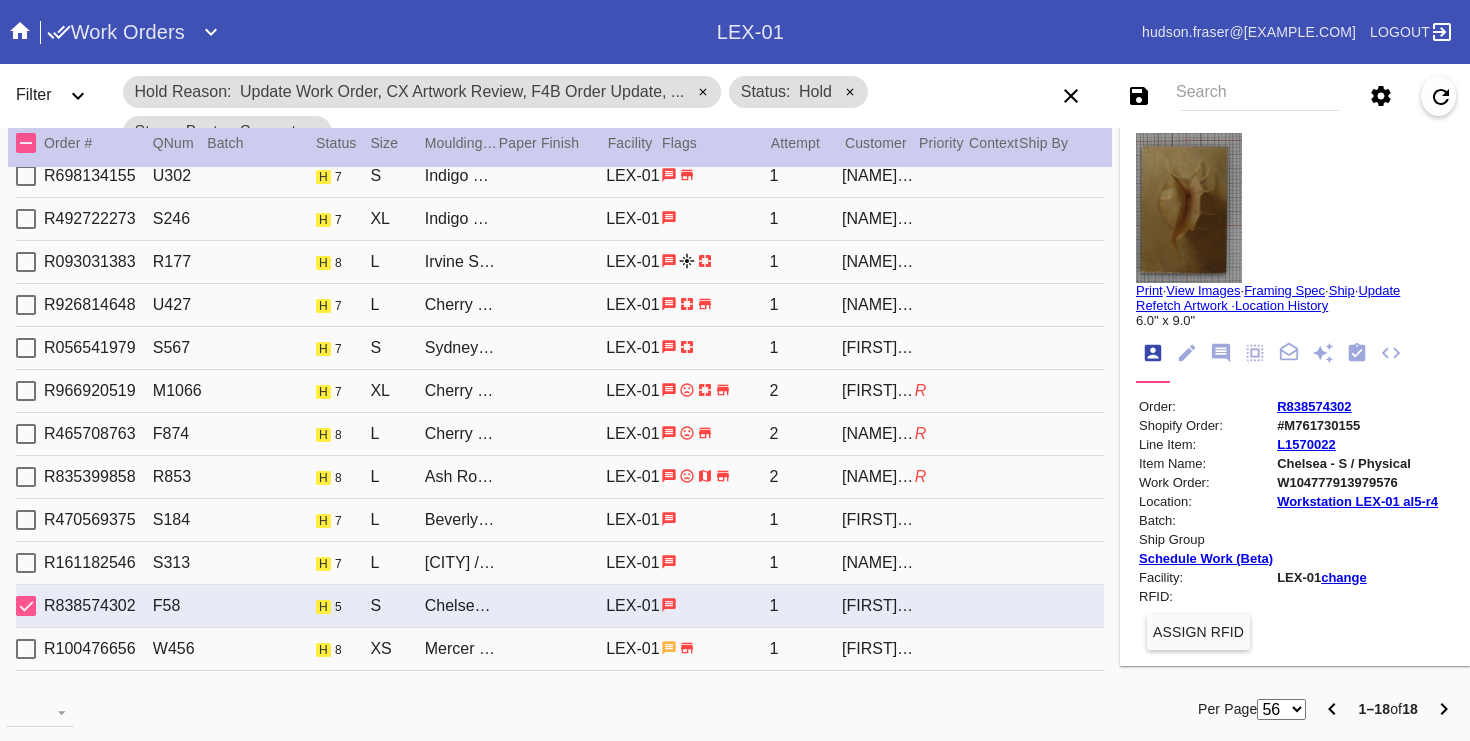 click on "W456 h 8 XS Mercer Slim / Black with Black Core, novacore LEX-01 1 [LAST]" at bounding box center (560, 649) 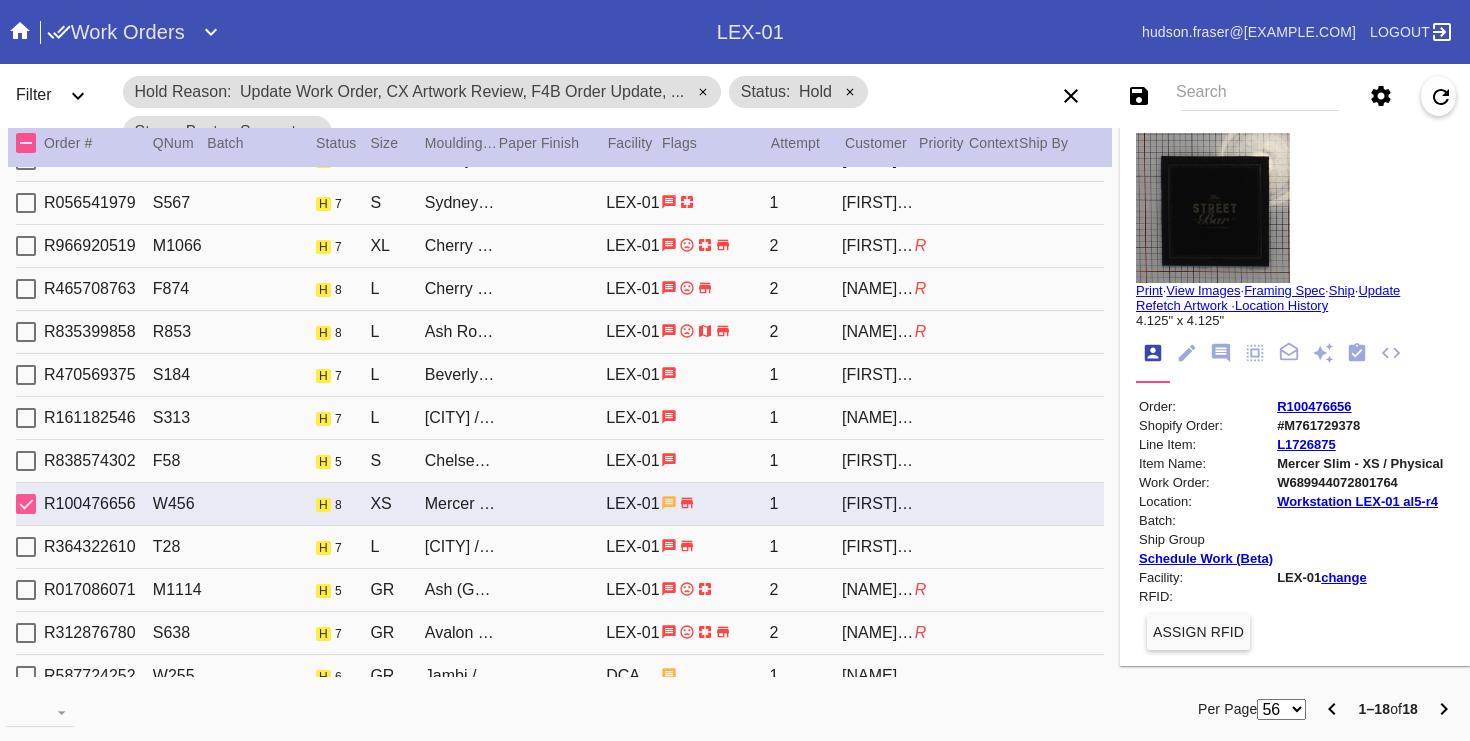 scroll, scrollTop: 298, scrollLeft: 0, axis: vertical 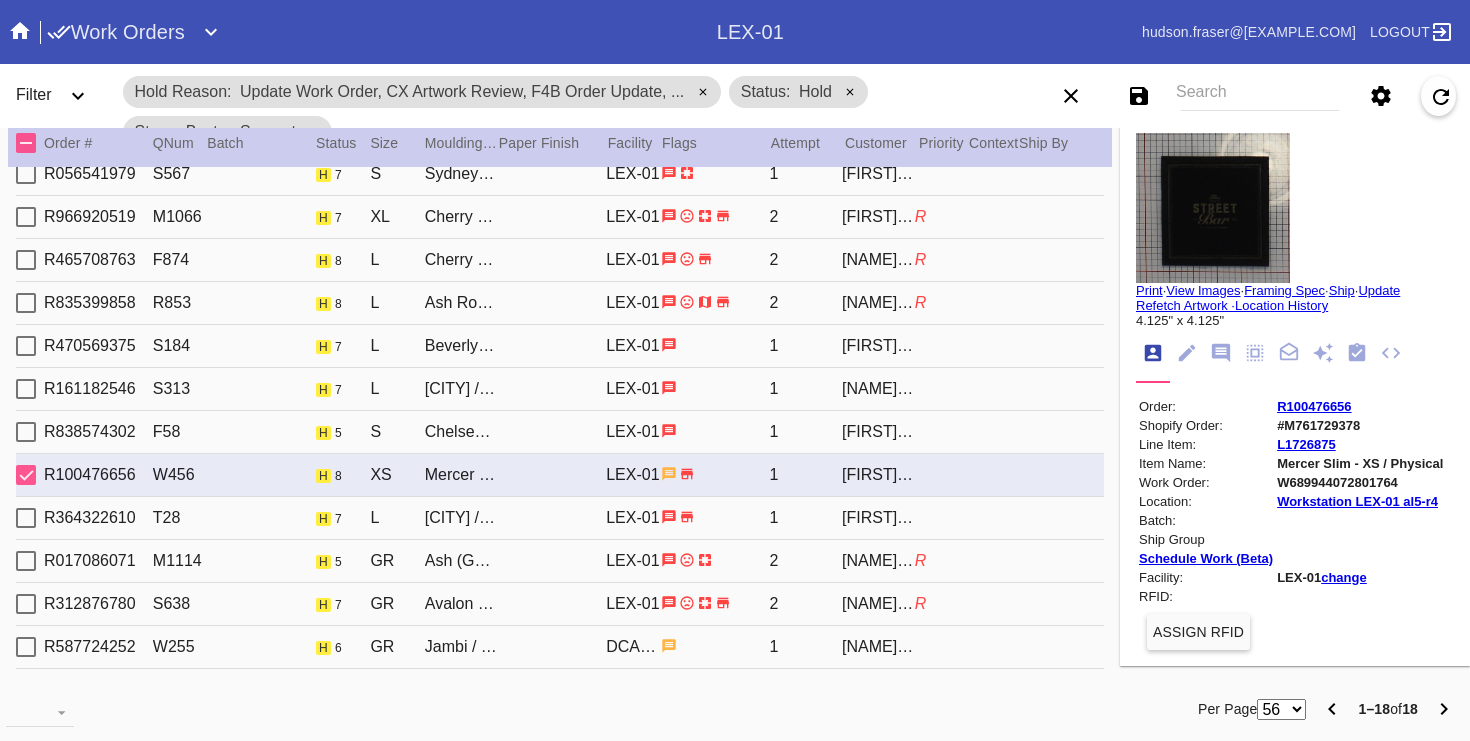click on "R017086071 M1114 h 5 GR Ash (Gallery) / White LEX-01 2 [FIRST] [LAST]" at bounding box center (560, 561) 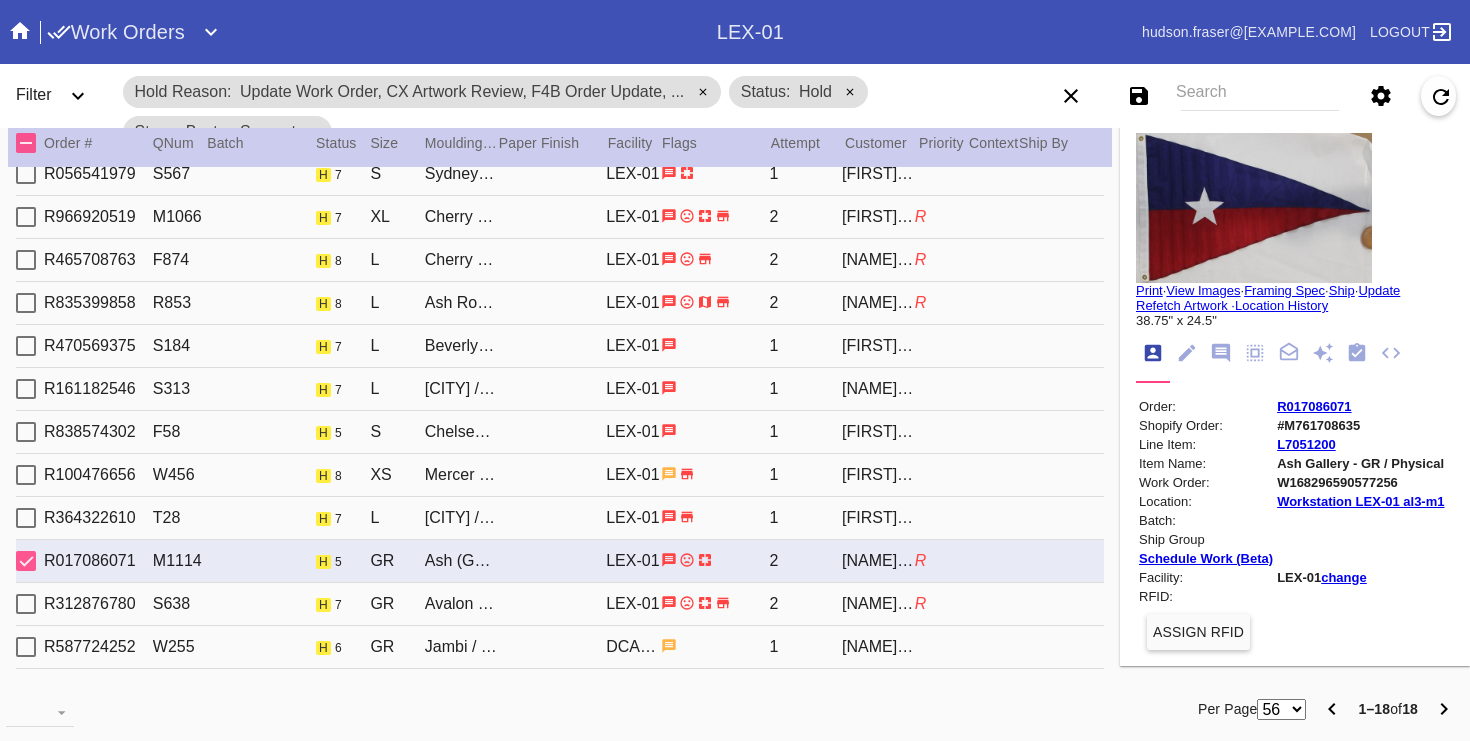 click on "R364322610 T28 h 7 L Potomac / Pale Green - Silk LEX-01 1 [FIRST] [LAST]" at bounding box center [560, 518] 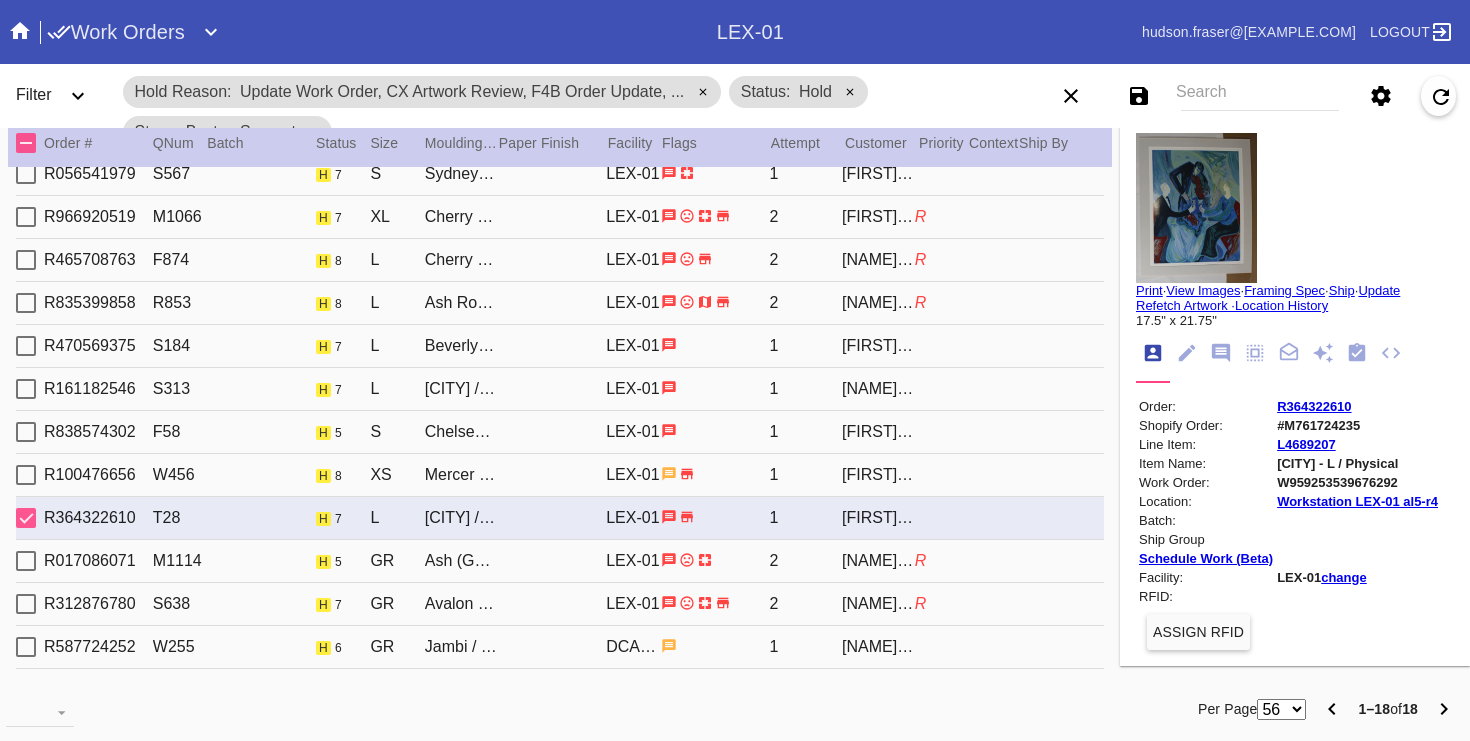 click on "[NAME] Lachance" at bounding box center [878, 561] 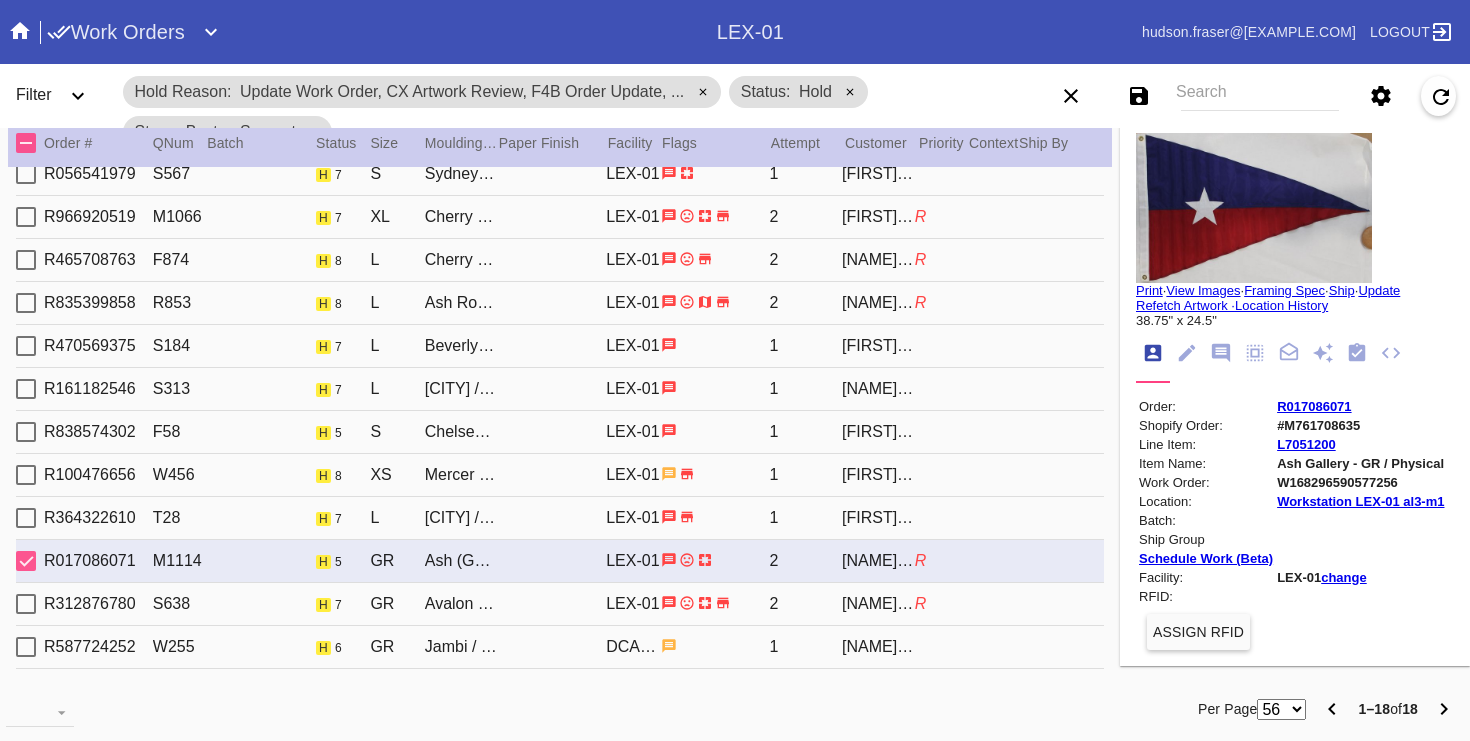 click on "[NAME] Brattan" at bounding box center (878, 604) 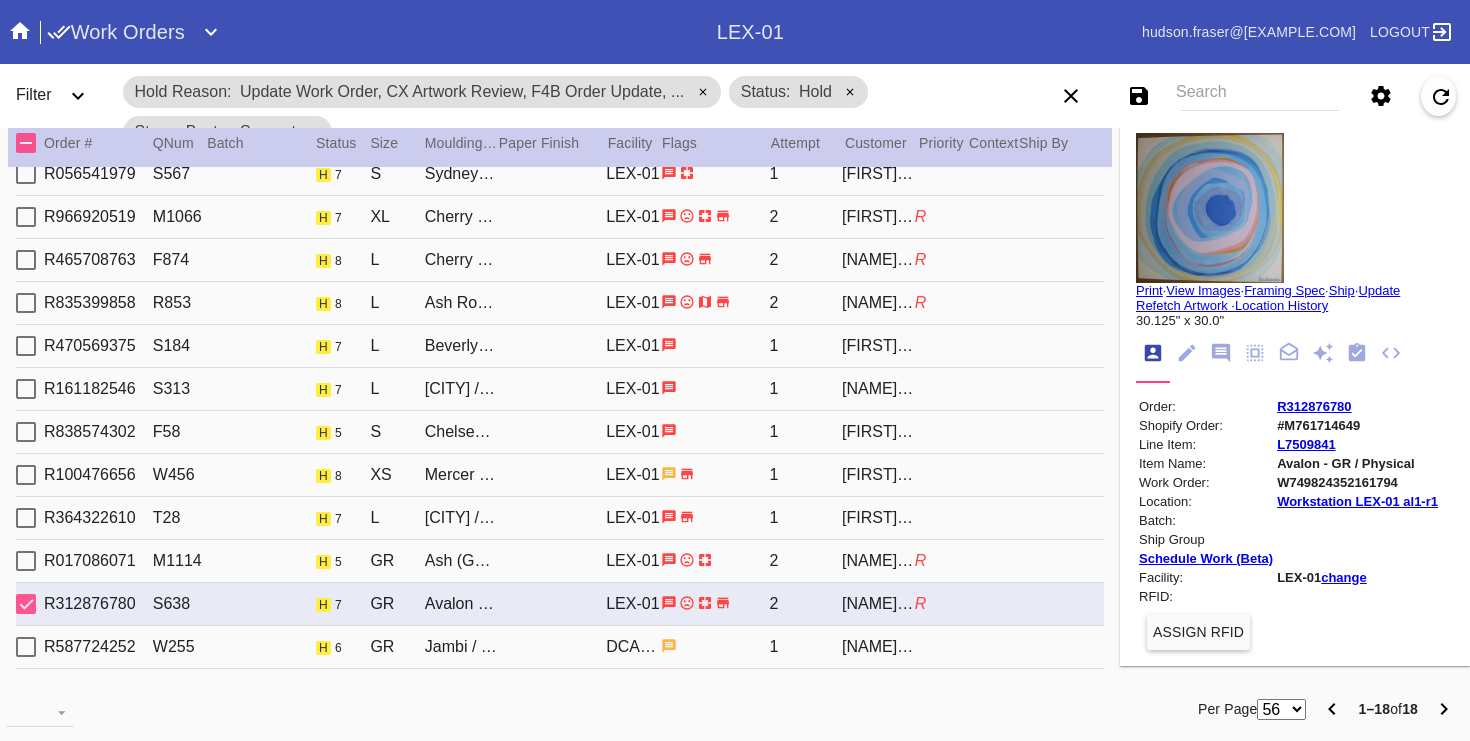 click on "R587724252 W255 h 7 GR Jambi / Camel - Linen DCA-05 1 [NAME] Herbert" at bounding box center [560, 647] 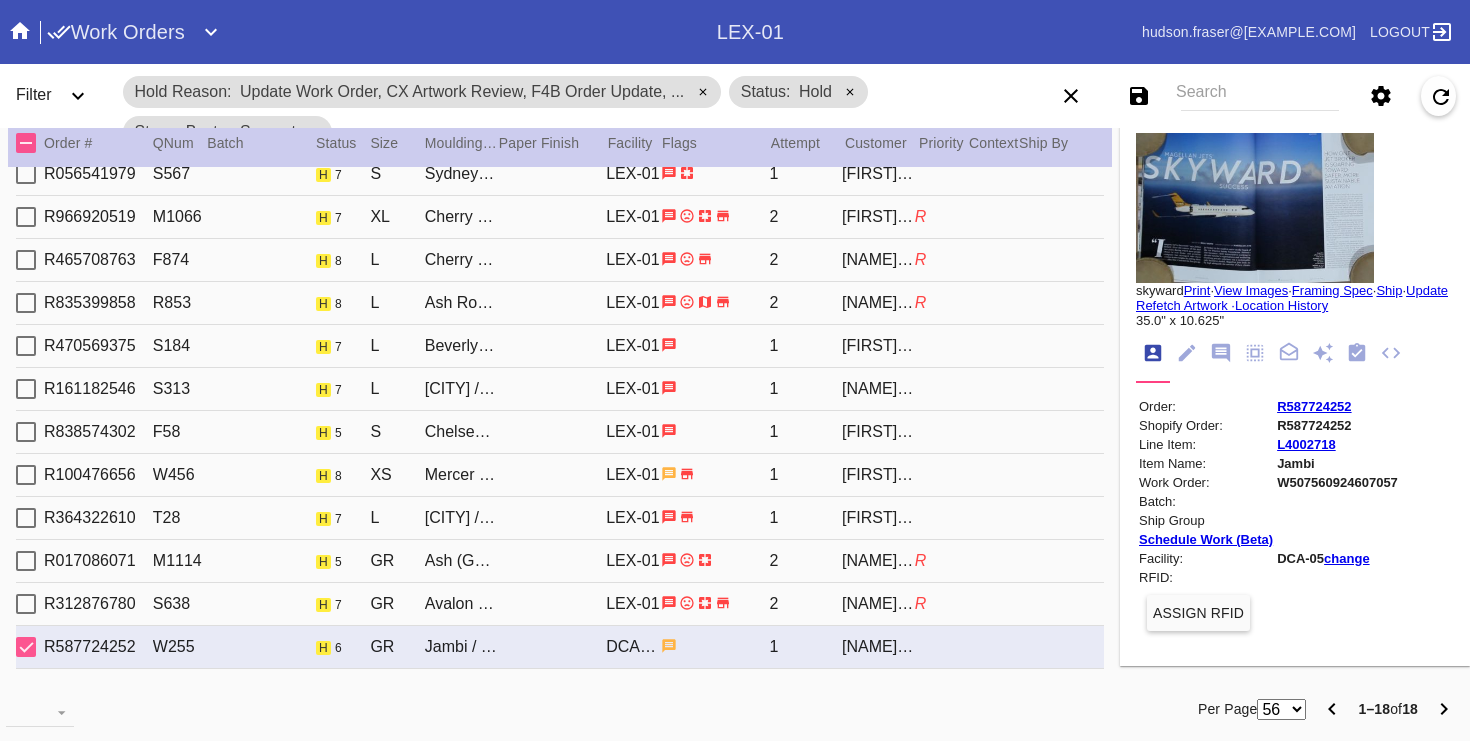 click on "[NAME] Brattan" at bounding box center (878, 604) 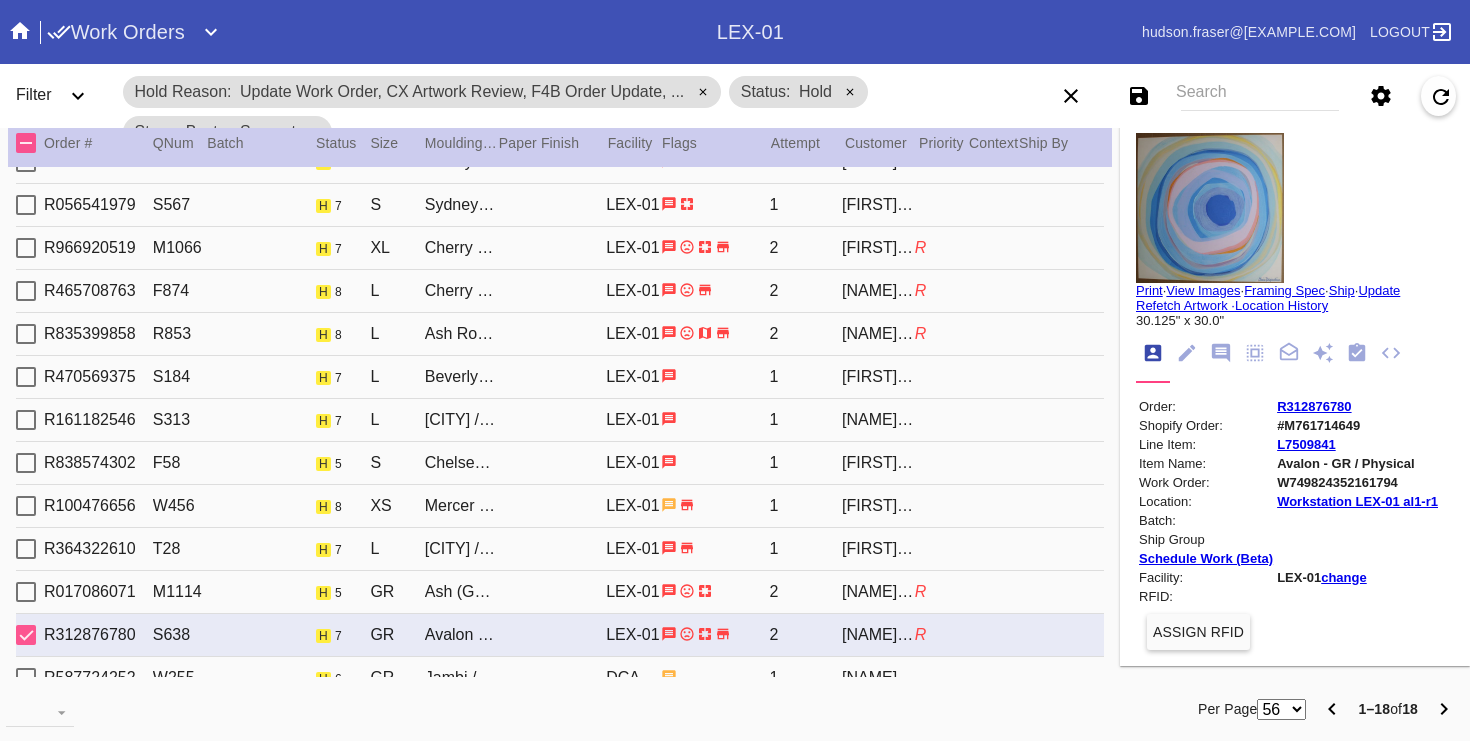 scroll, scrollTop: 298, scrollLeft: 0, axis: vertical 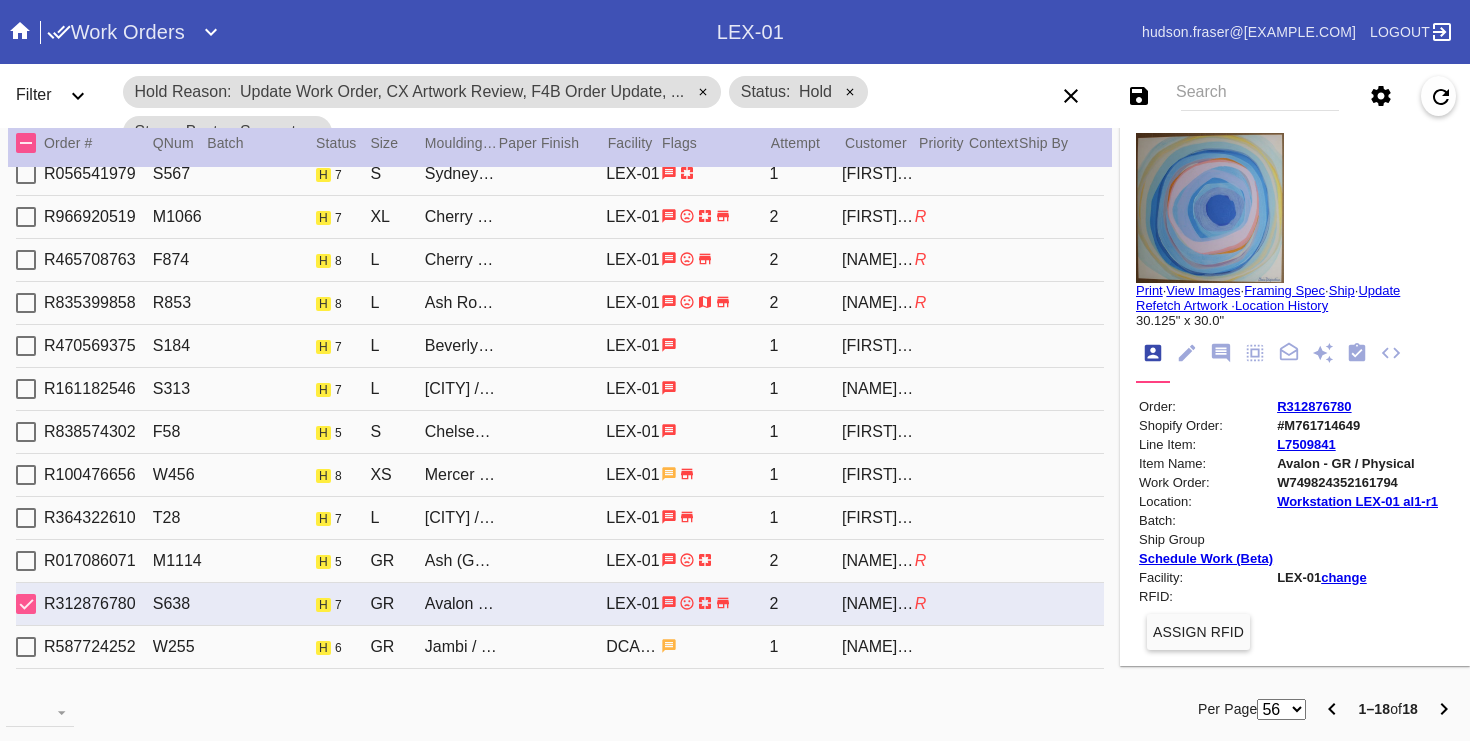 click on "R312876780" at bounding box center [1314, 406] 